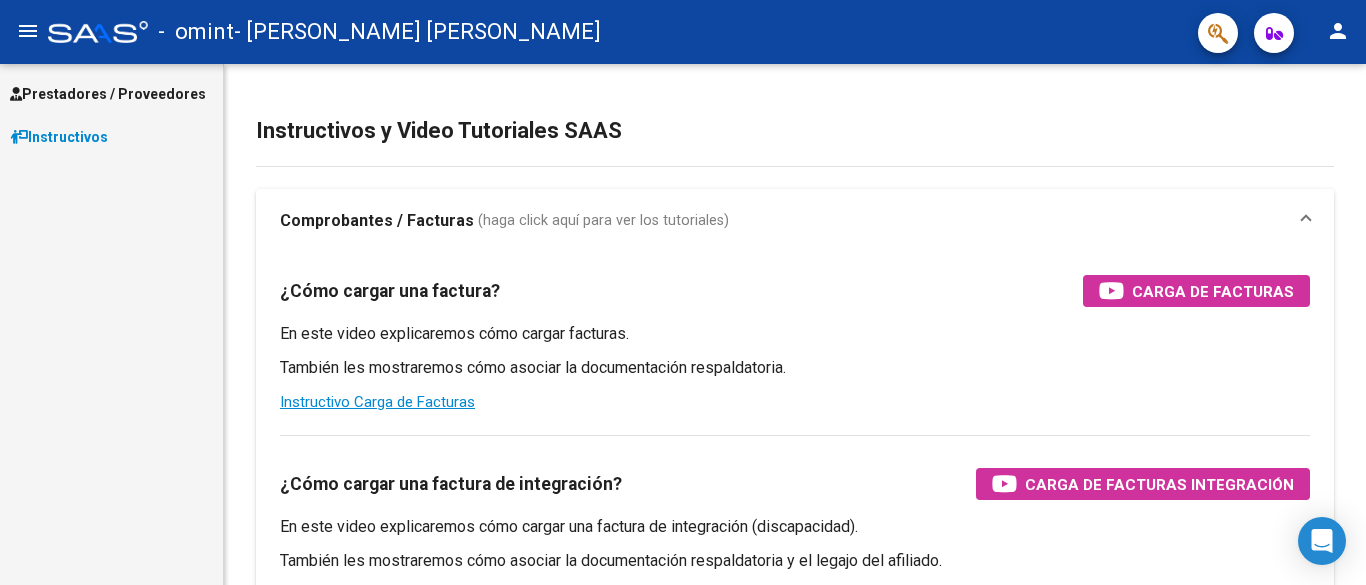 scroll, scrollTop: 0, scrollLeft: 0, axis: both 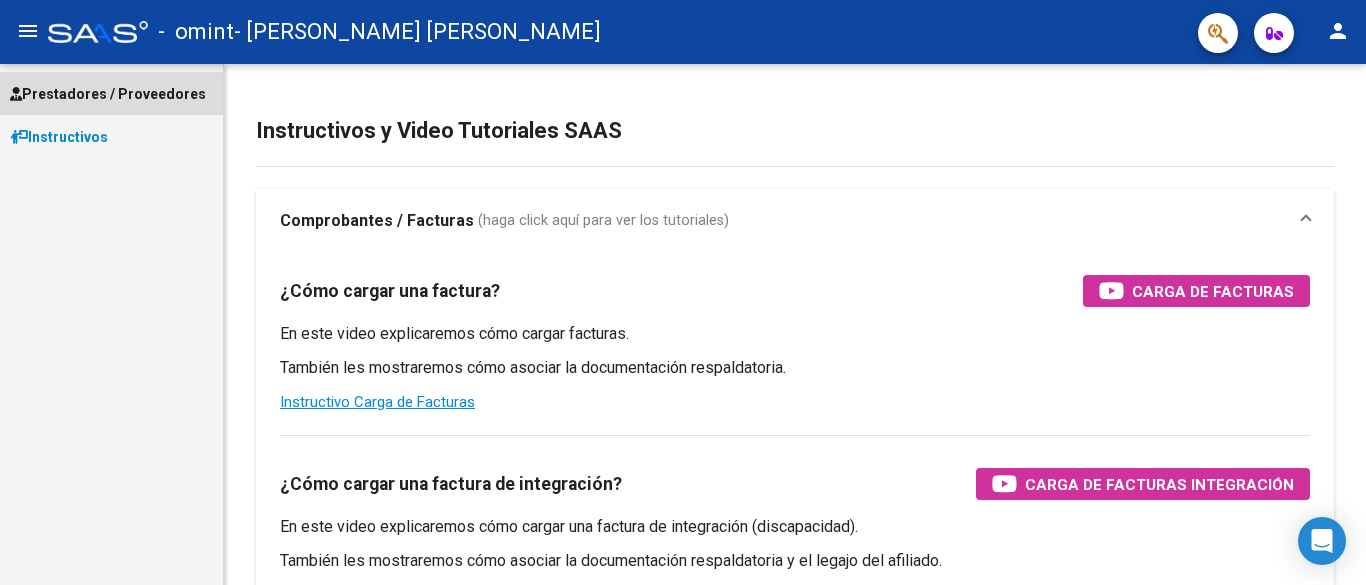 click on "Prestadores / Proveedores" at bounding box center [108, 94] 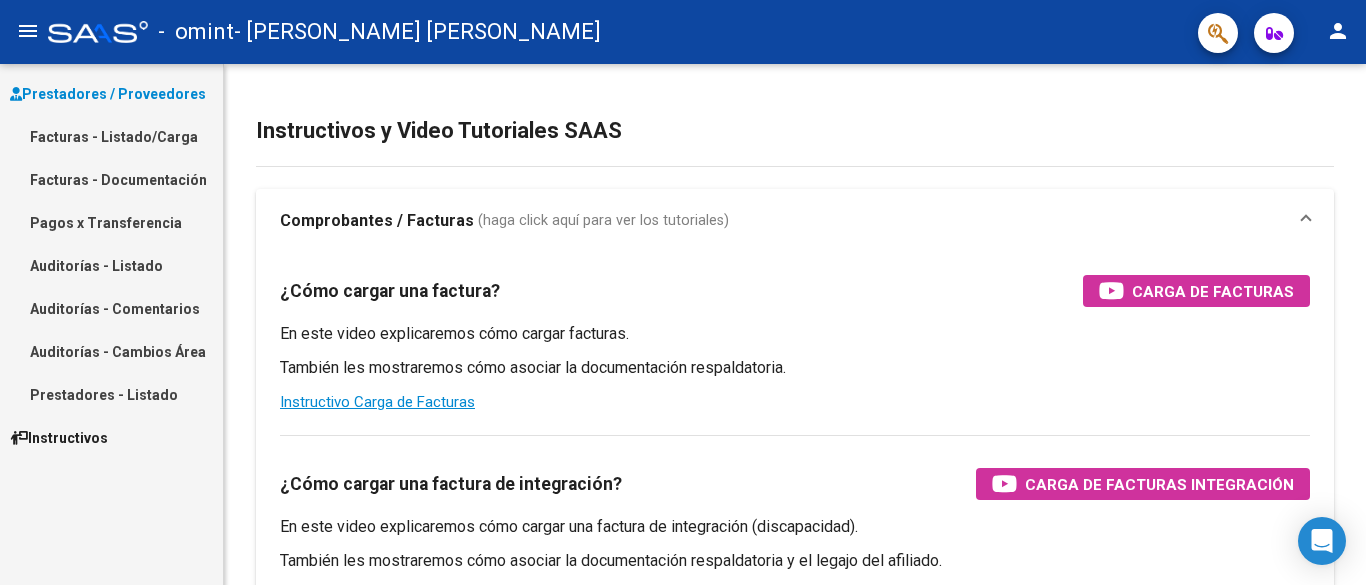 click on "Facturas - Listado/Carga" at bounding box center (111, 136) 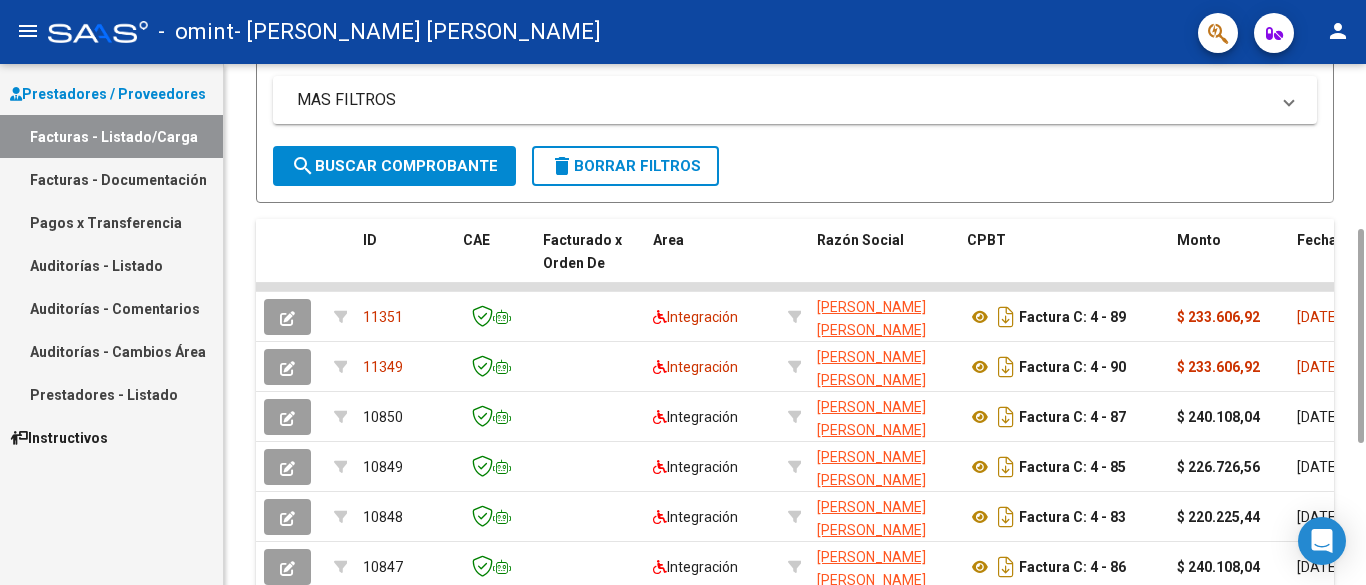 scroll, scrollTop: 600, scrollLeft: 0, axis: vertical 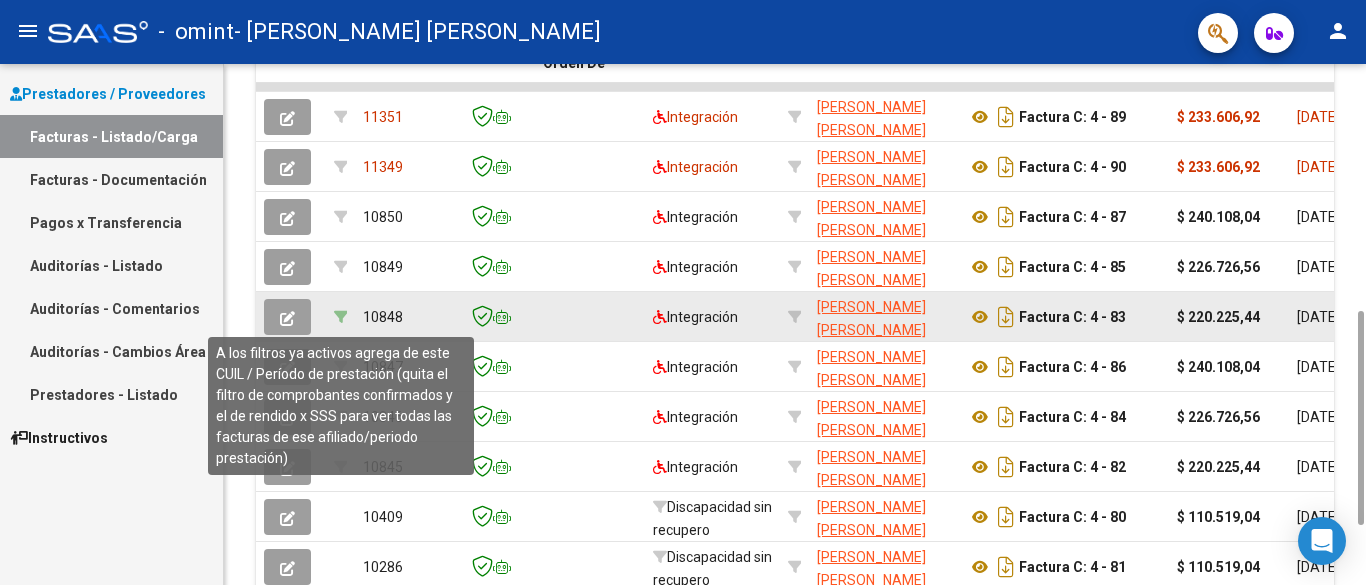 click 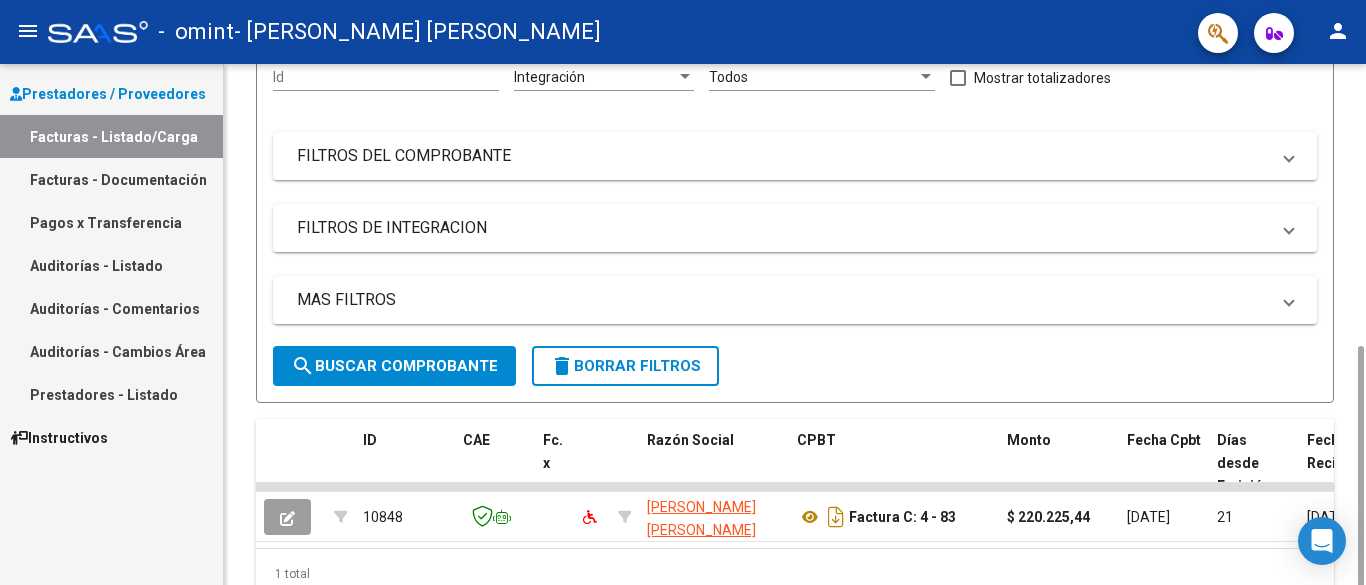 scroll, scrollTop: 294, scrollLeft: 0, axis: vertical 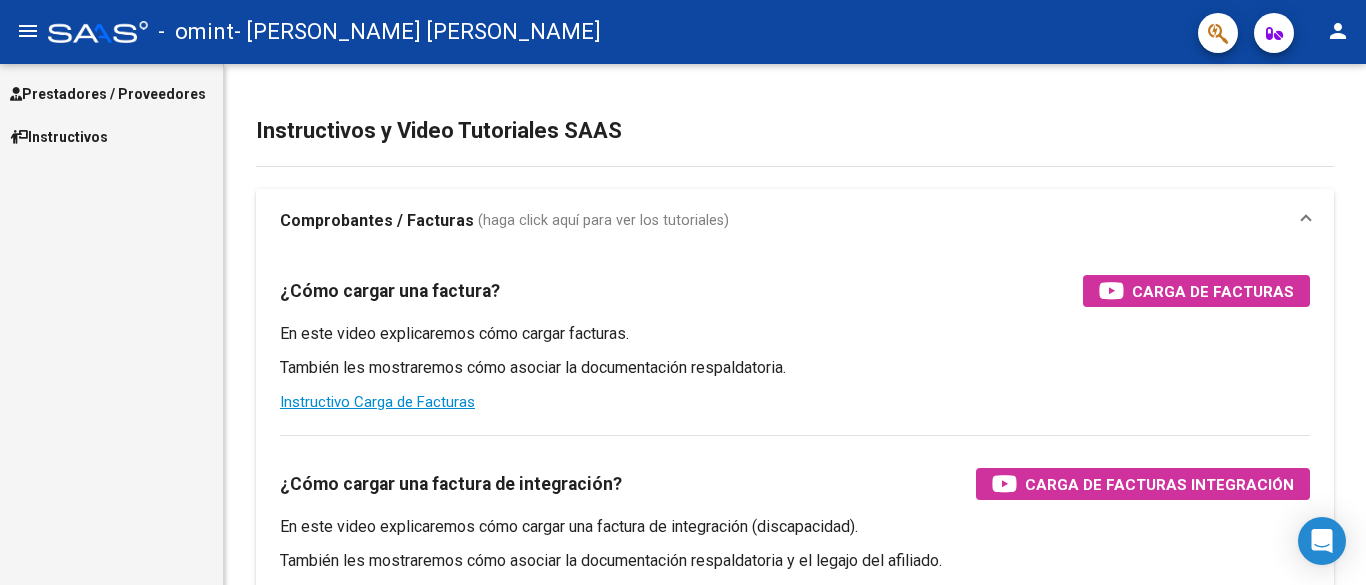 click on "Prestadores / Proveedores" at bounding box center [108, 94] 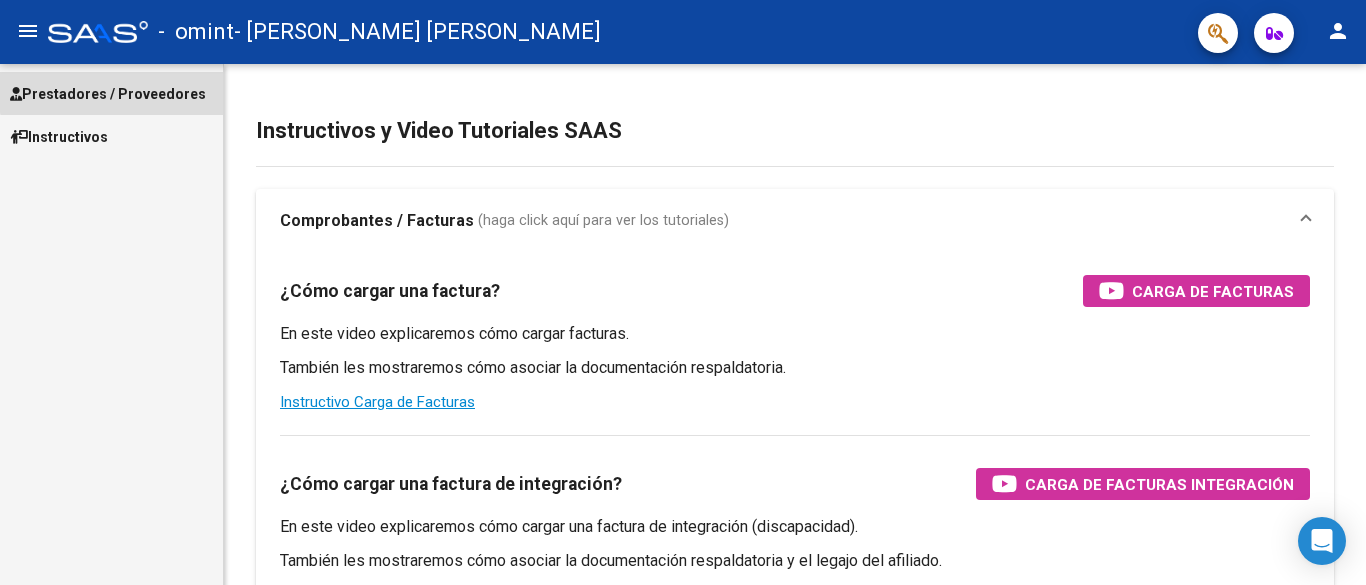 click on "Prestadores / Proveedores" at bounding box center (108, 94) 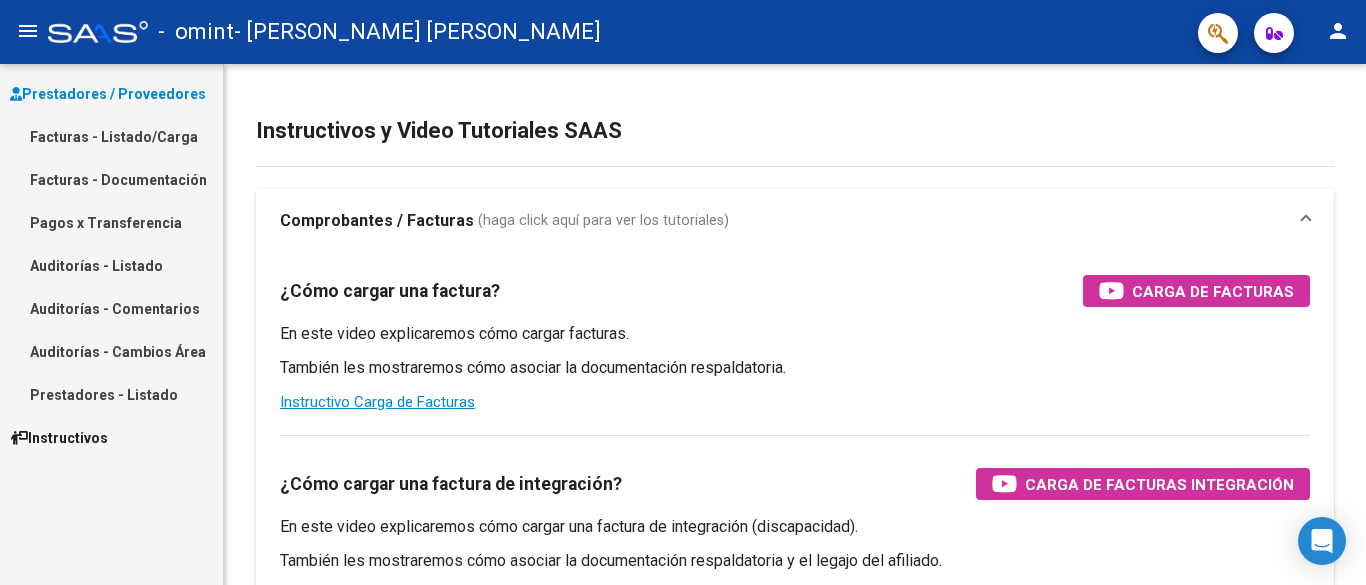 click on "Facturas - Listado/Carga" at bounding box center [111, 136] 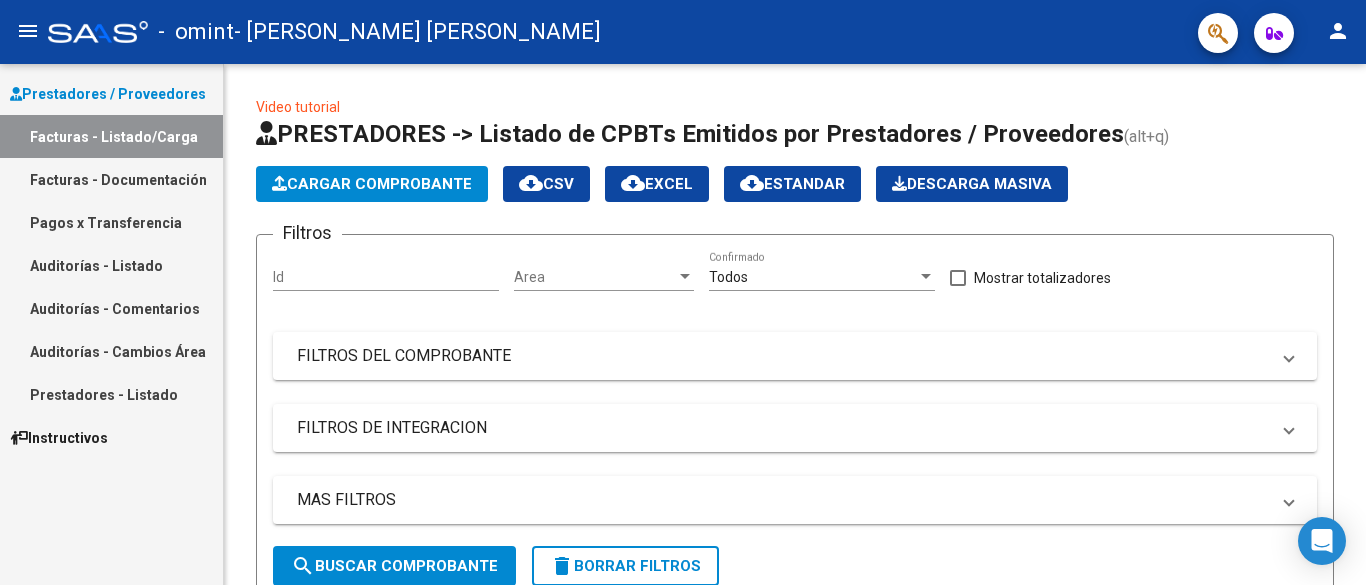 scroll, scrollTop: 744, scrollLeft: 0, axis: vertical 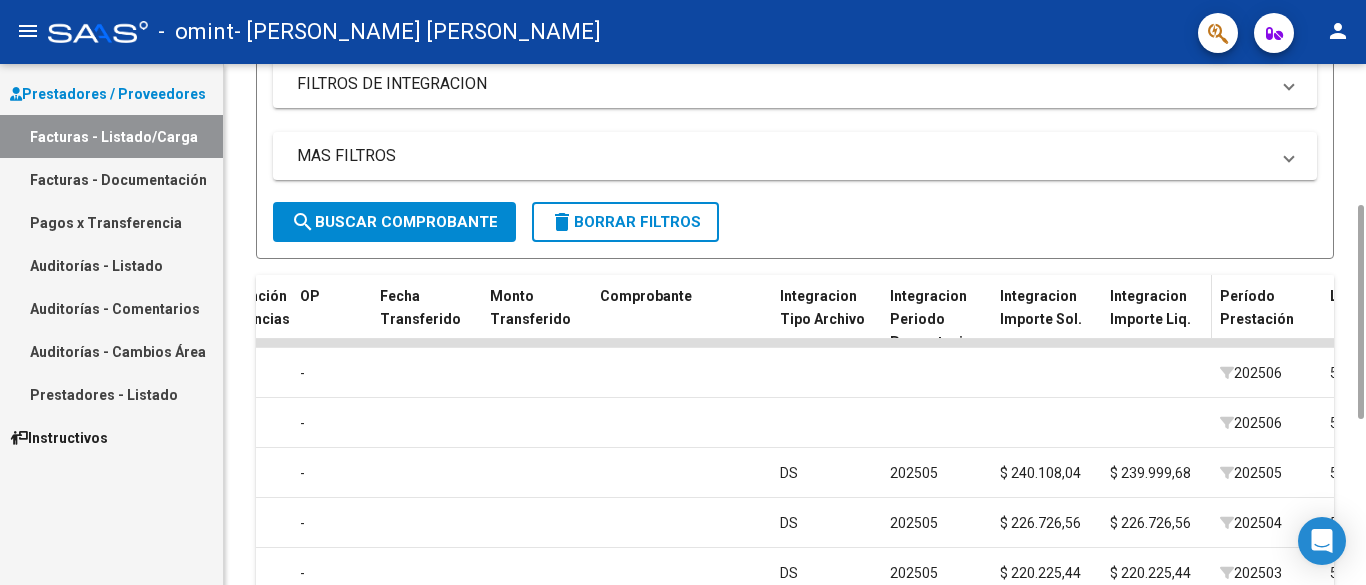 click on "Integracion Importe Liq." 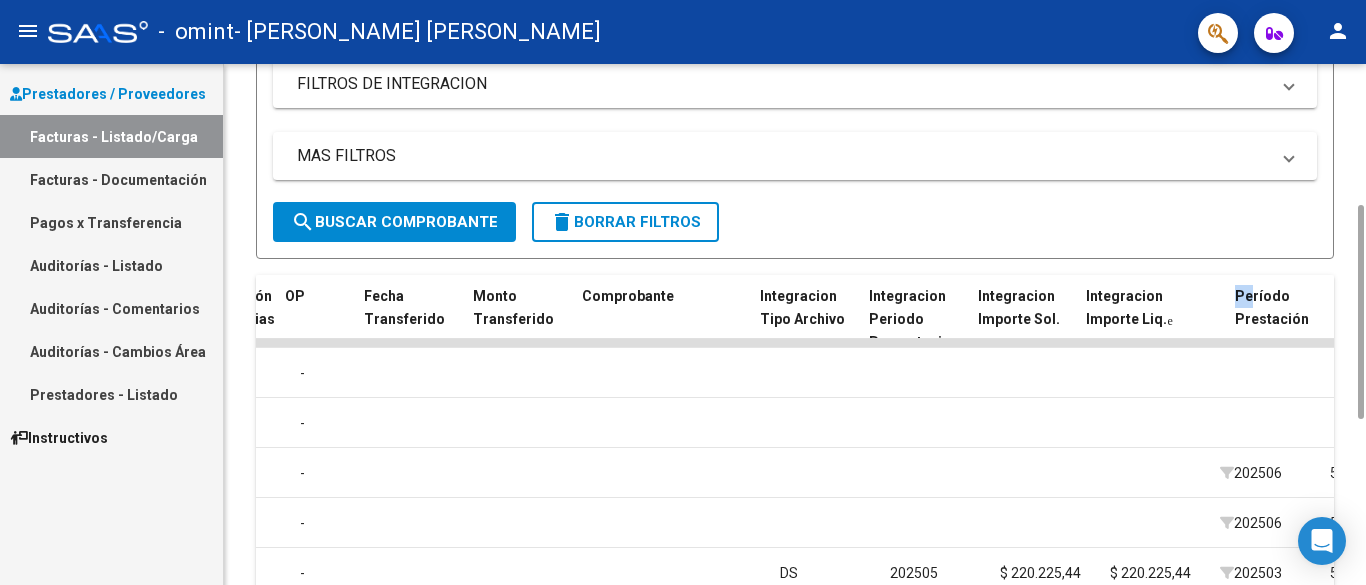drag, startPoint x: 1209, startPoint y: 303, endPoint x: 1249, endPoint y: 305, distance: 40.04997 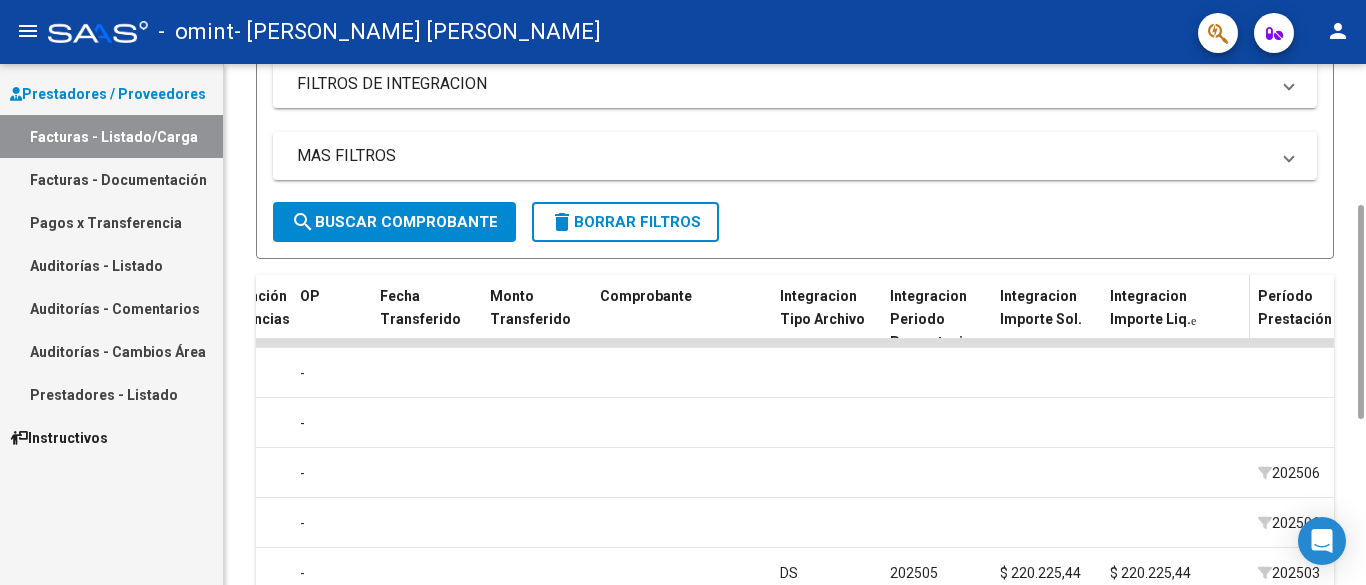 click 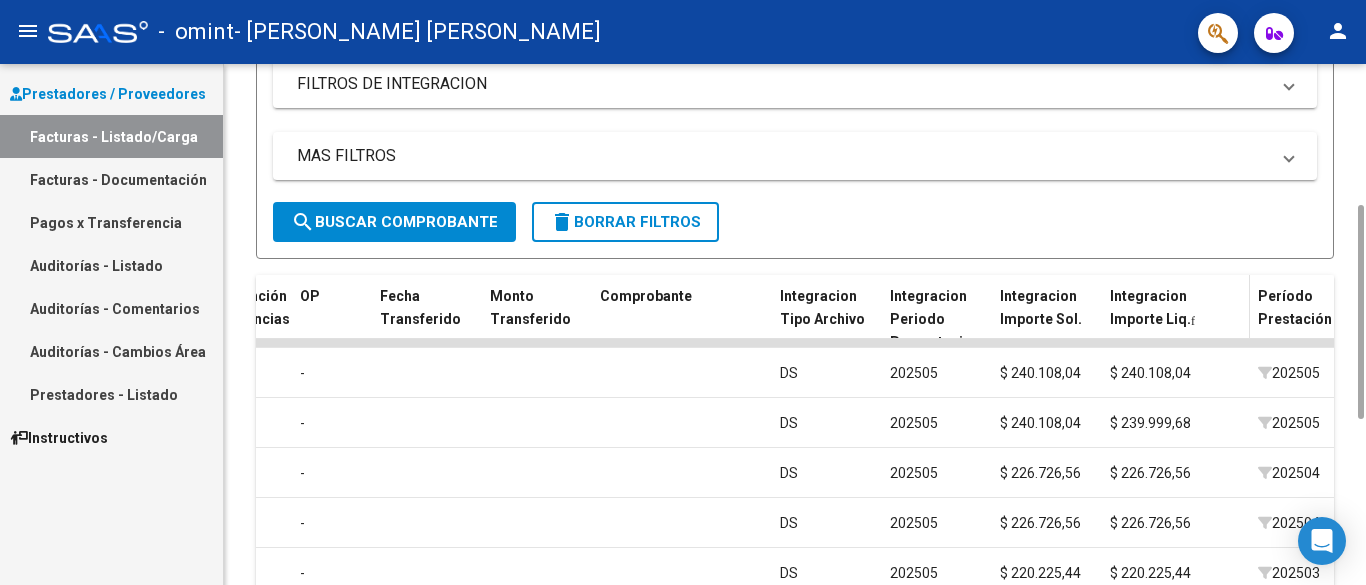 click 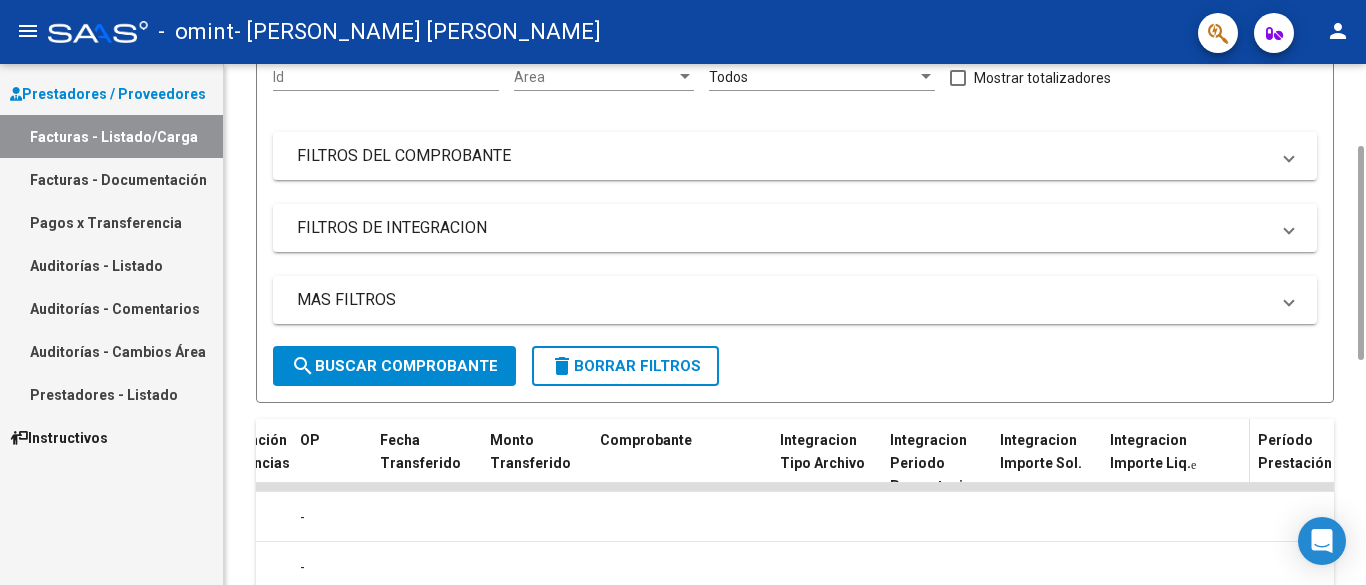 scroll, scrollTop: 400, scrollLeft: 0, axis: vertical 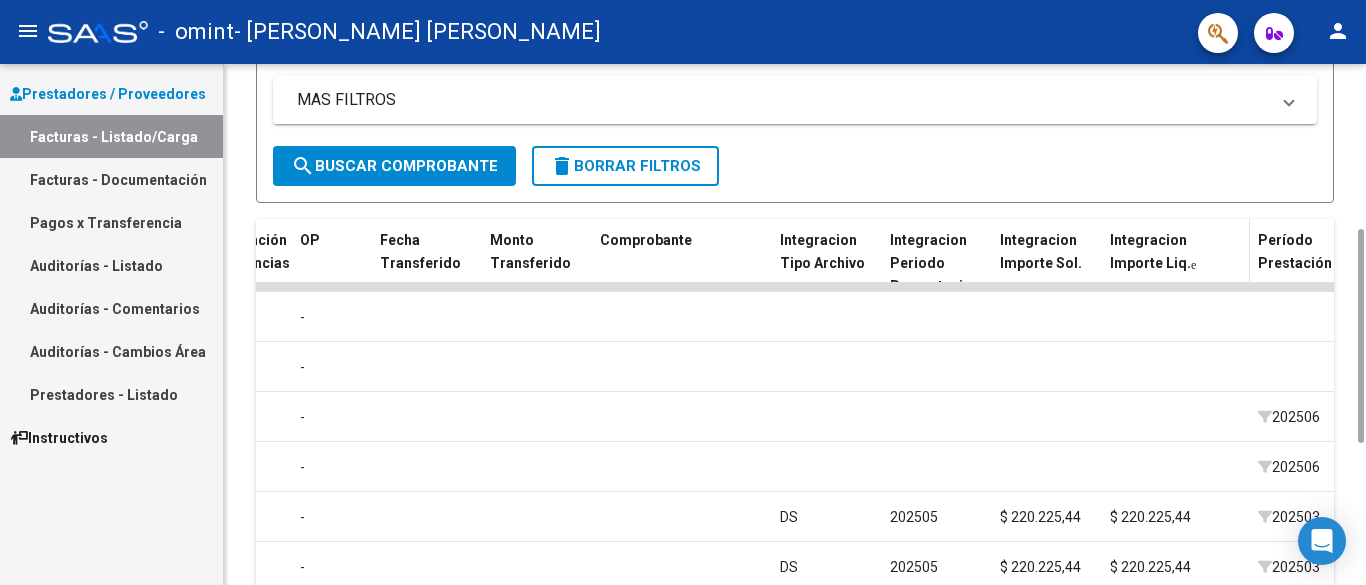 click 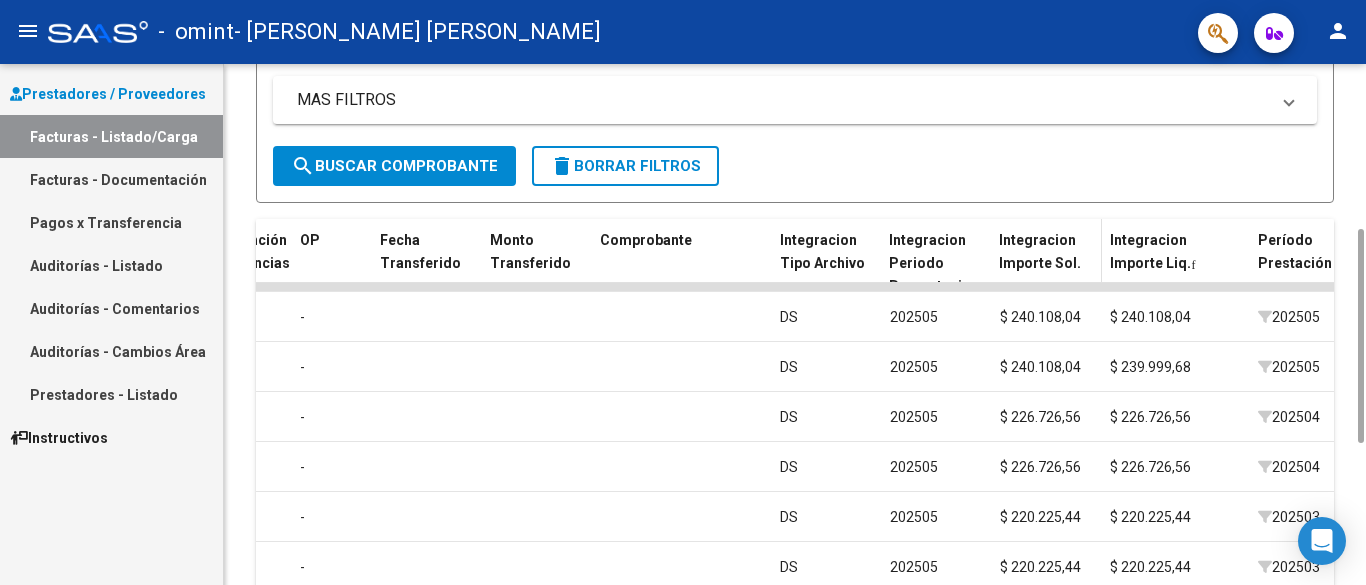 drag, startPoint x: 1099, startPoint y: 244, endPoint x: 1100, endPoint y: 257, distance: 13.038404 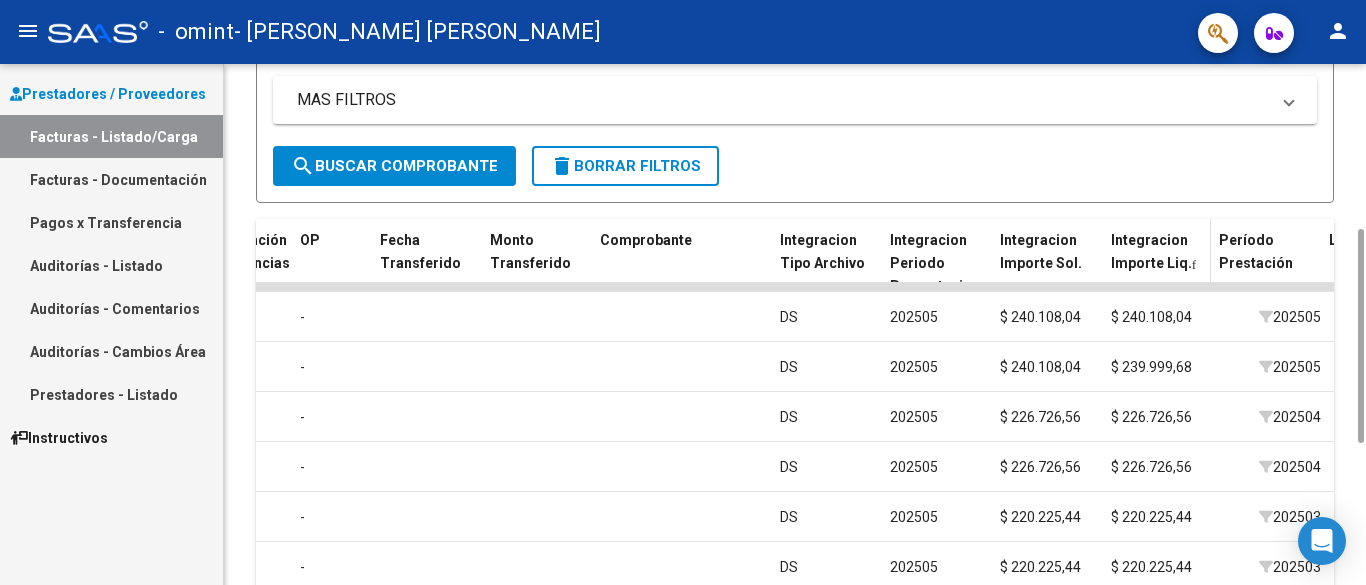 drag, startPoint x: 1248, startPoint y: 245, endPoint x: 1208, endPoint y: 243, distance: 40.04997 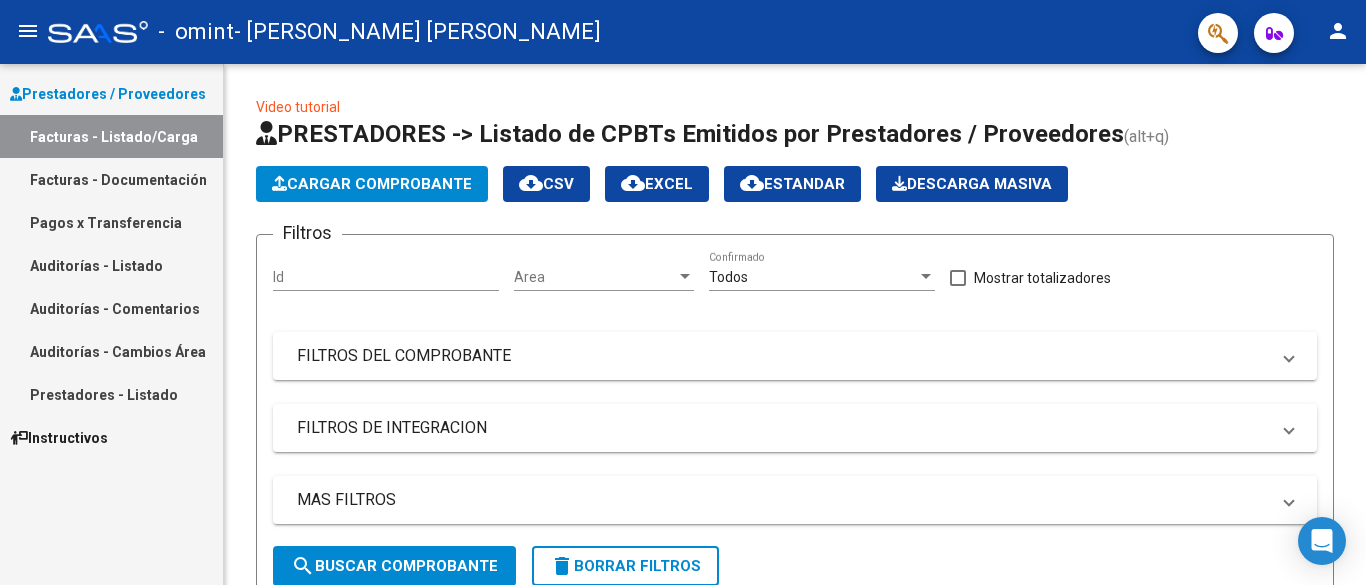 scroll, scrollTop: 744, scrollLeft: 0, axis: vertical 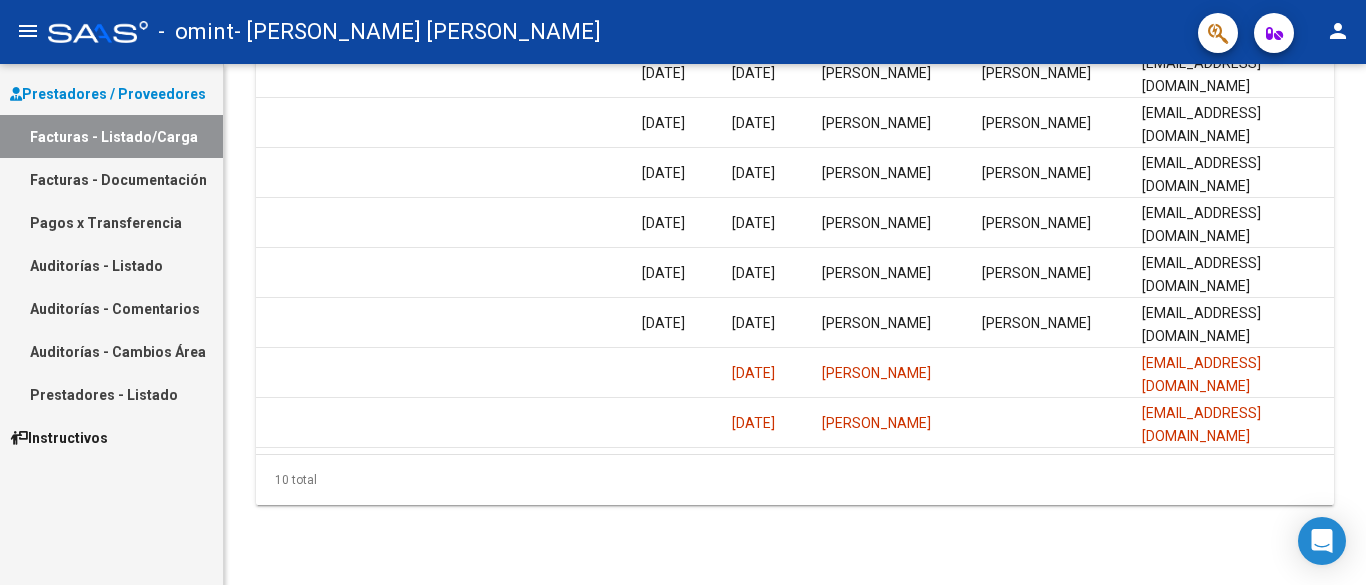 click on "Pagos x Transferencia" at bounding box center (111, 222) 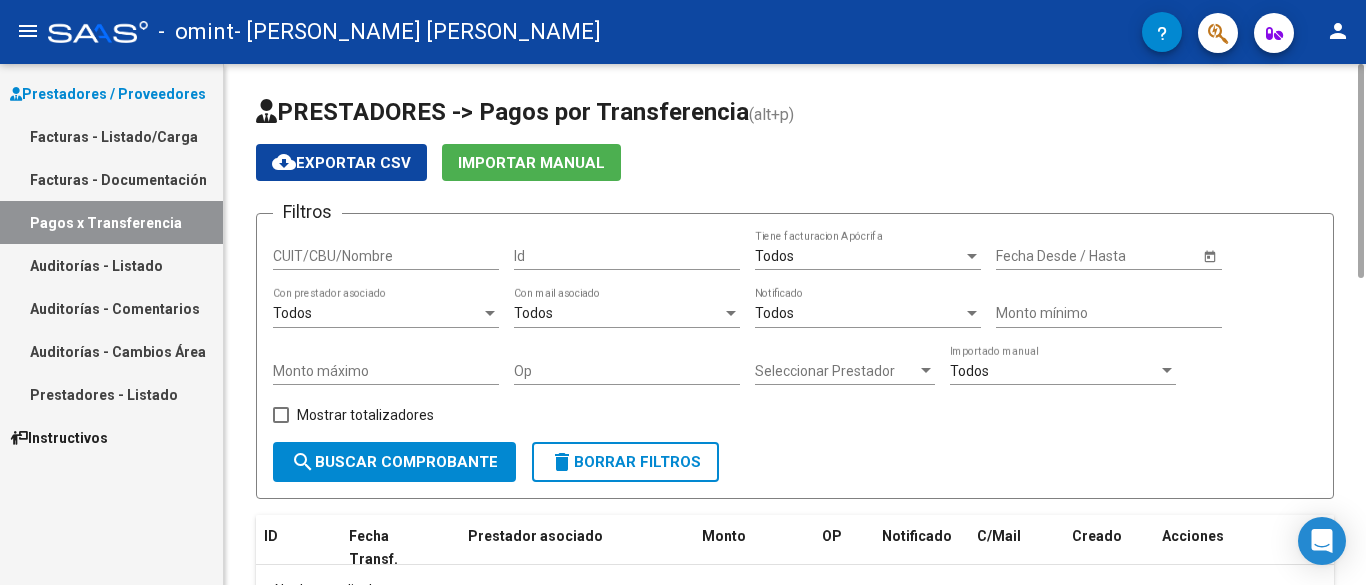 scroll, scrollTop: 145, scrollLeft: 0, axis: vertical 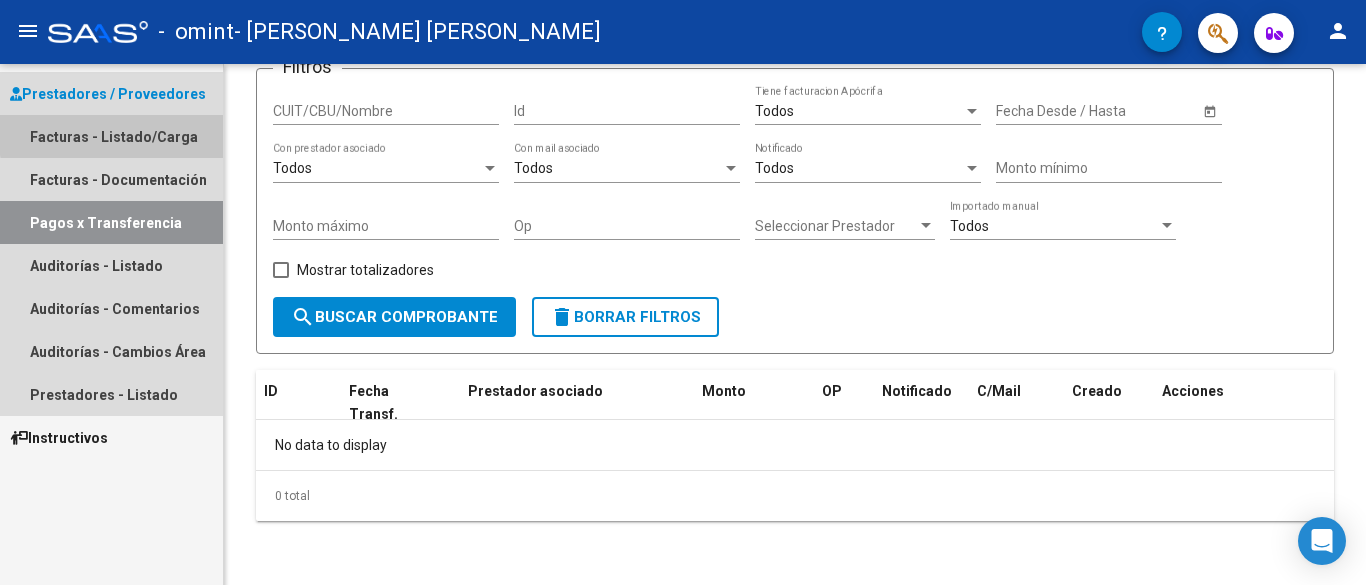 click on "Facturas - Listado/Carga" at bounding box center [111, 136] 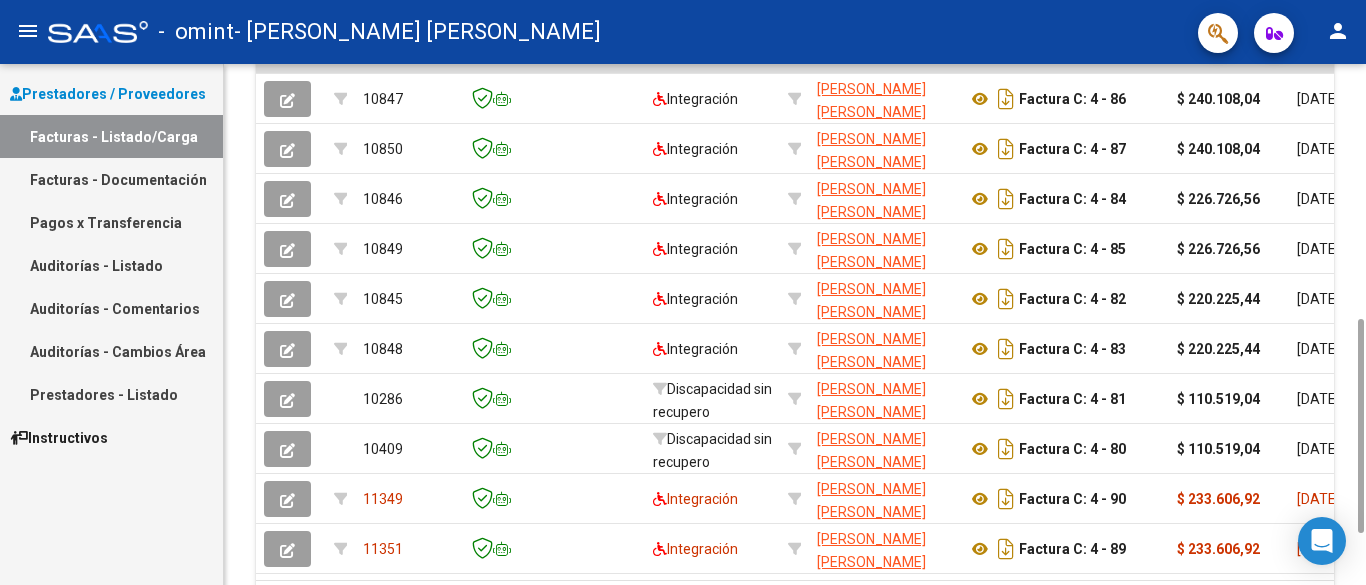 scroll, scrollTop: 744, scrollLeft: 0, axis: vertical 